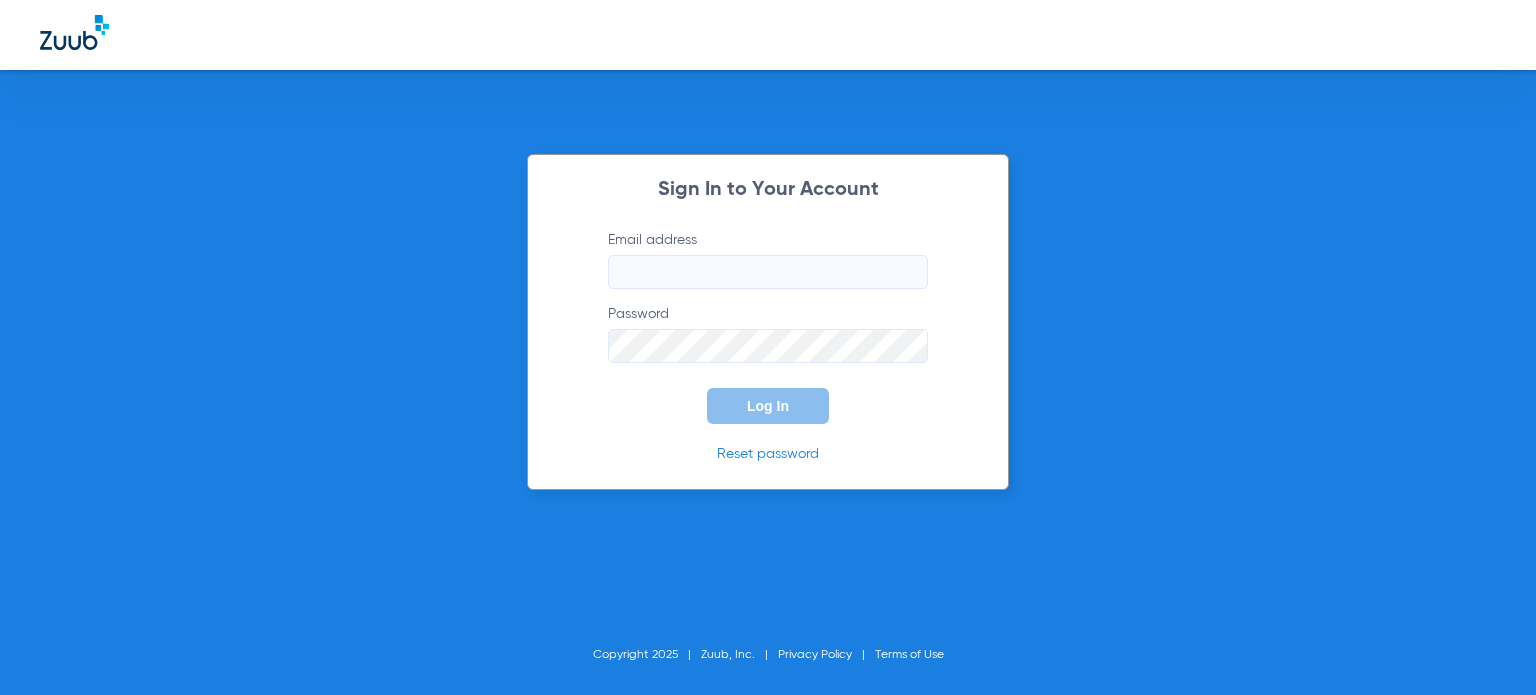 scroll, scrollTop: 0, scrollLeft: 0, axis: both 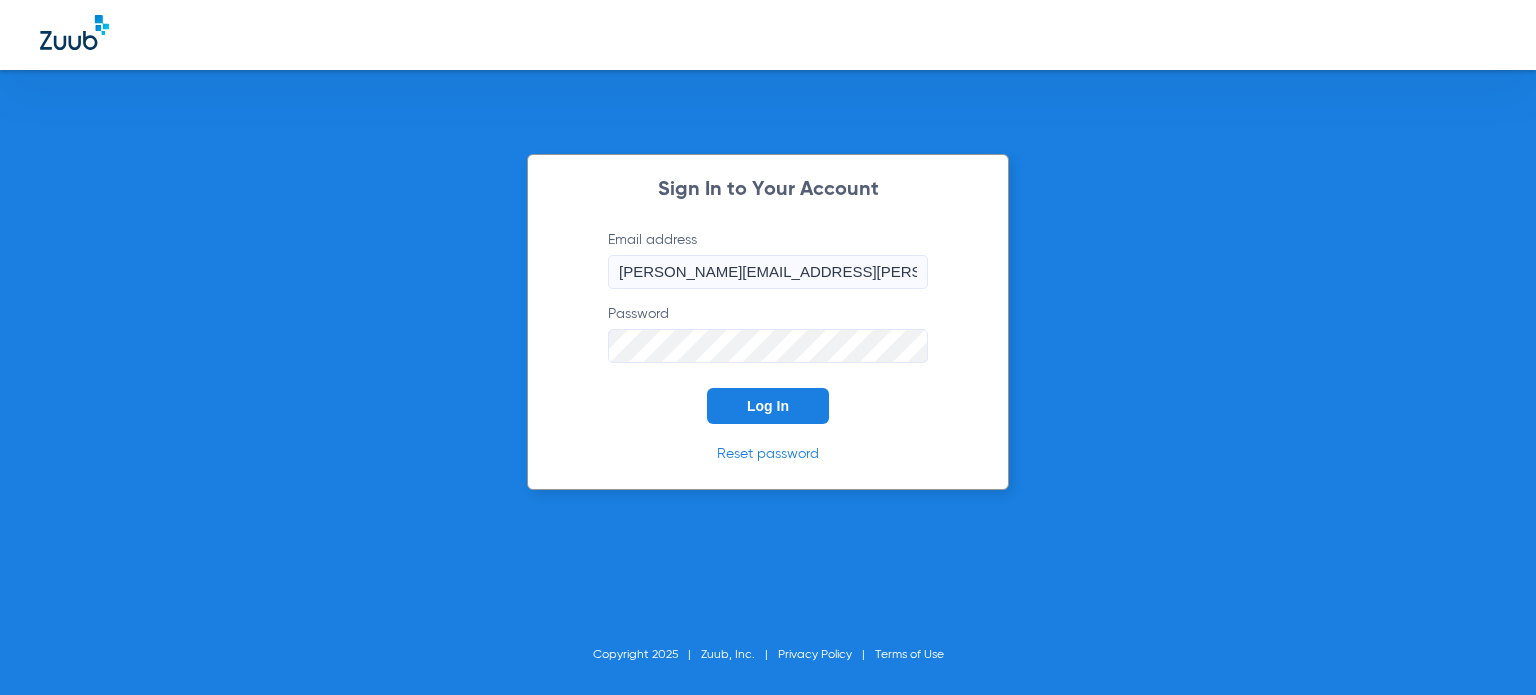 click on "Log In" 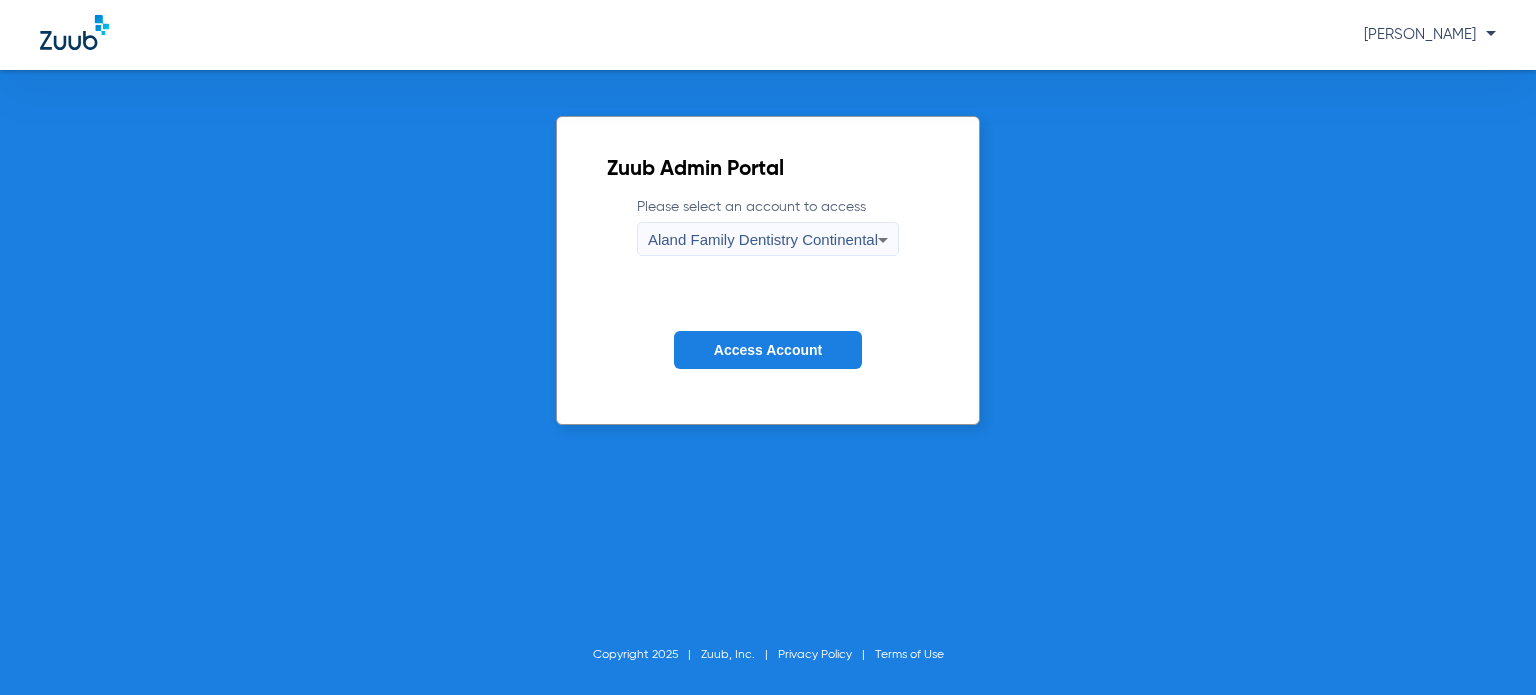 click on "Aland Family Dentistry Continental" at bounding box center [763, 239] 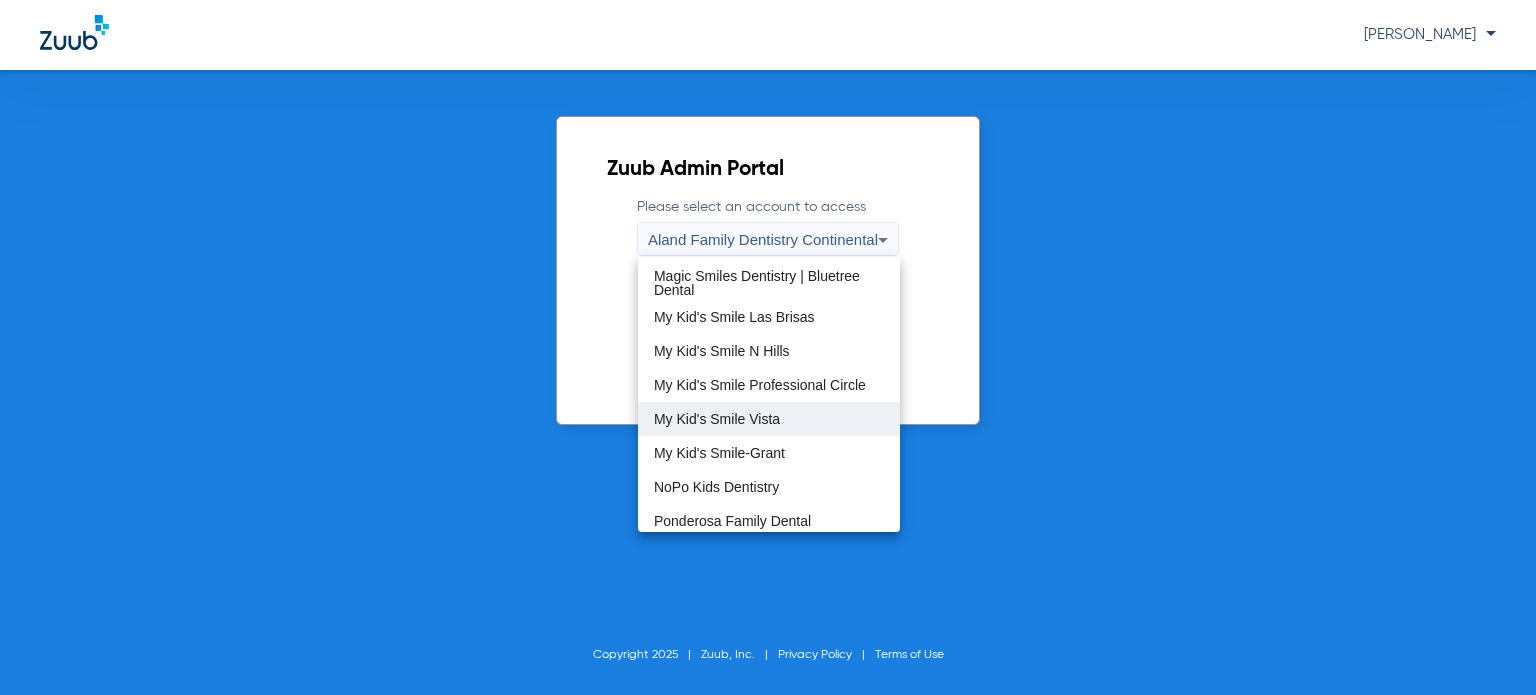 scroll, scrollTop: 400, scrollLeft: 0, axis: vertical 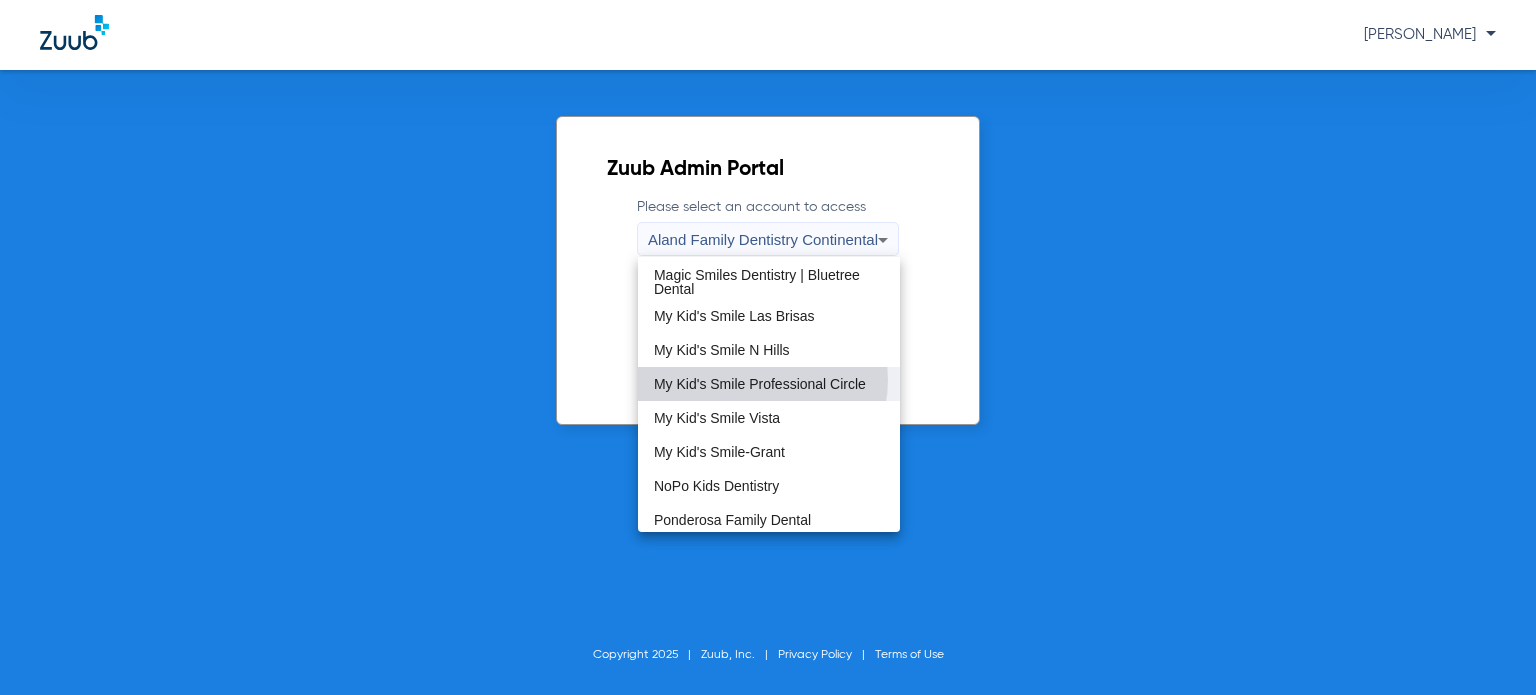click on "My Kid's Smile Professional Circle" at bounding box center (760, 384) 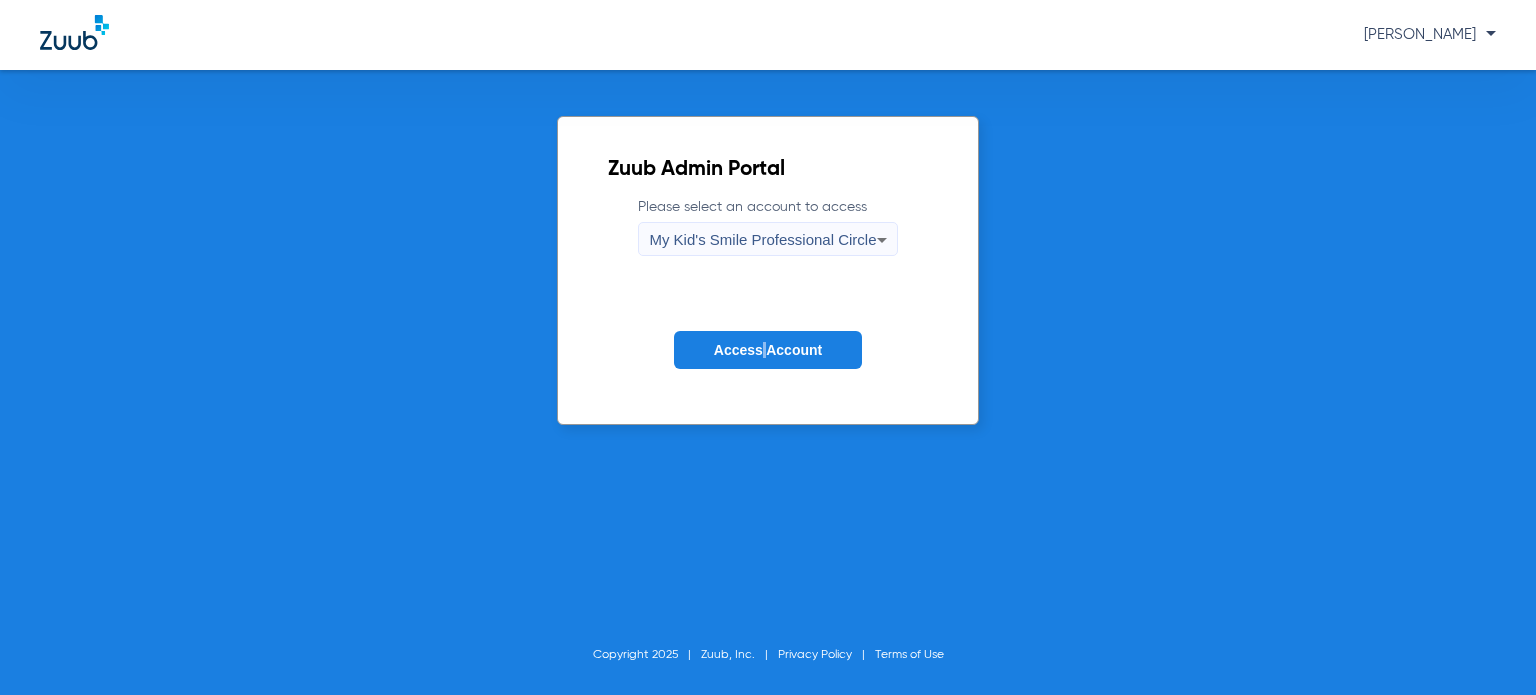 click on "Please select an account to access  My Kid's Smile Professional Circle Access Account" 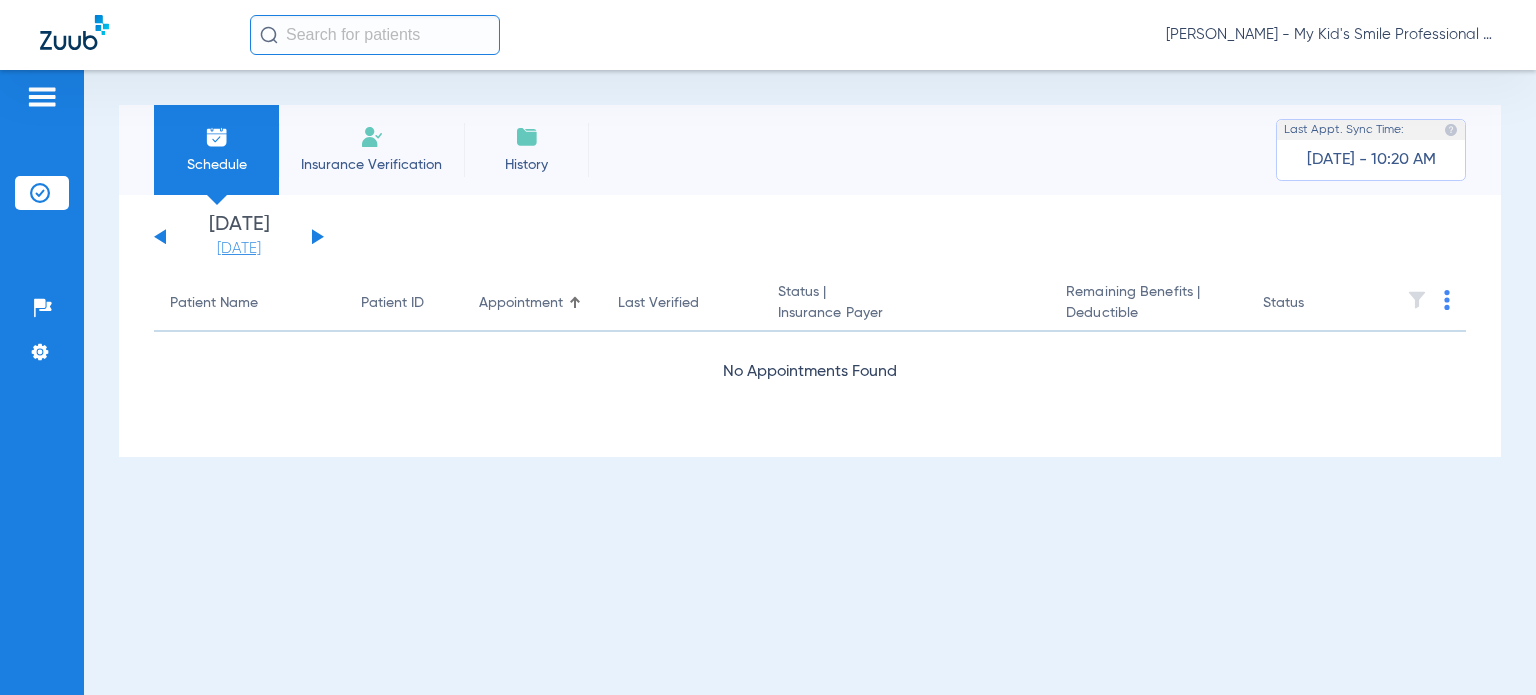 click on "[DATE]" 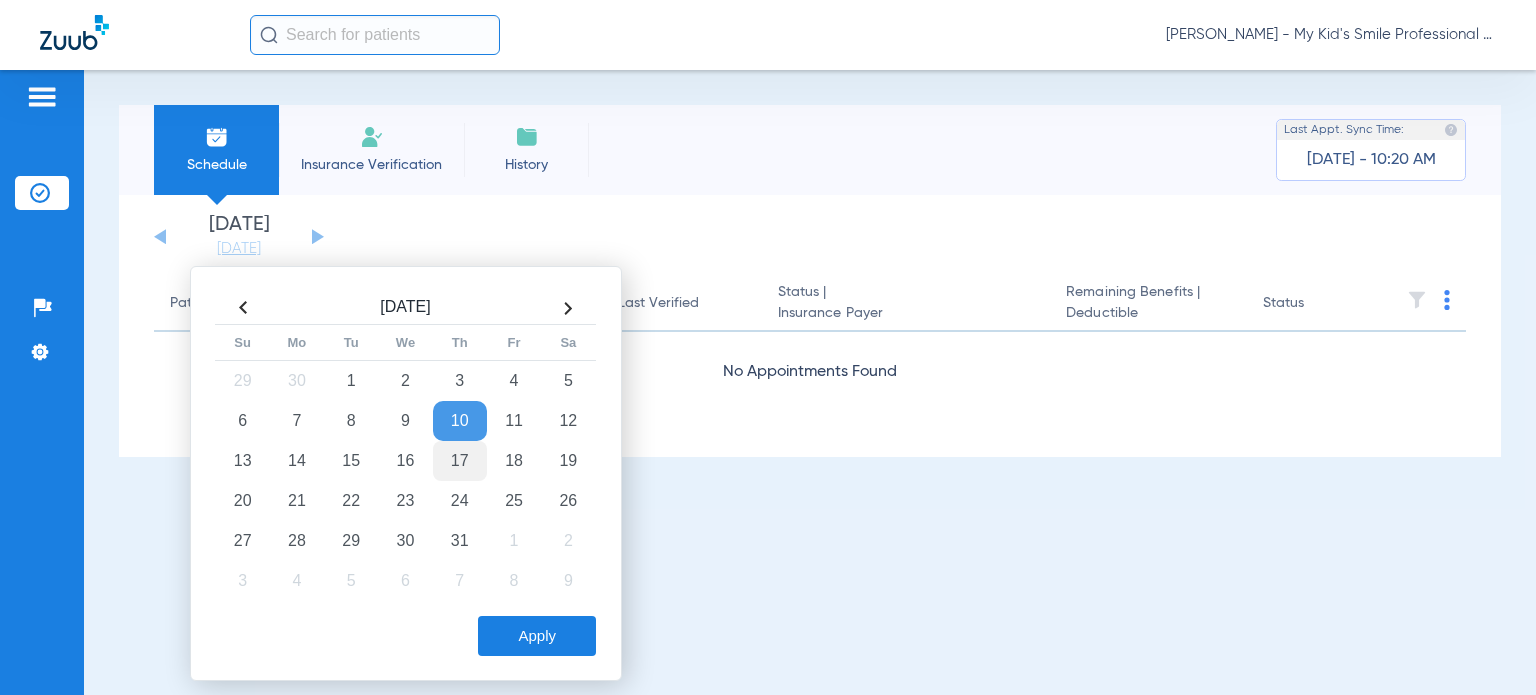 click on "17" 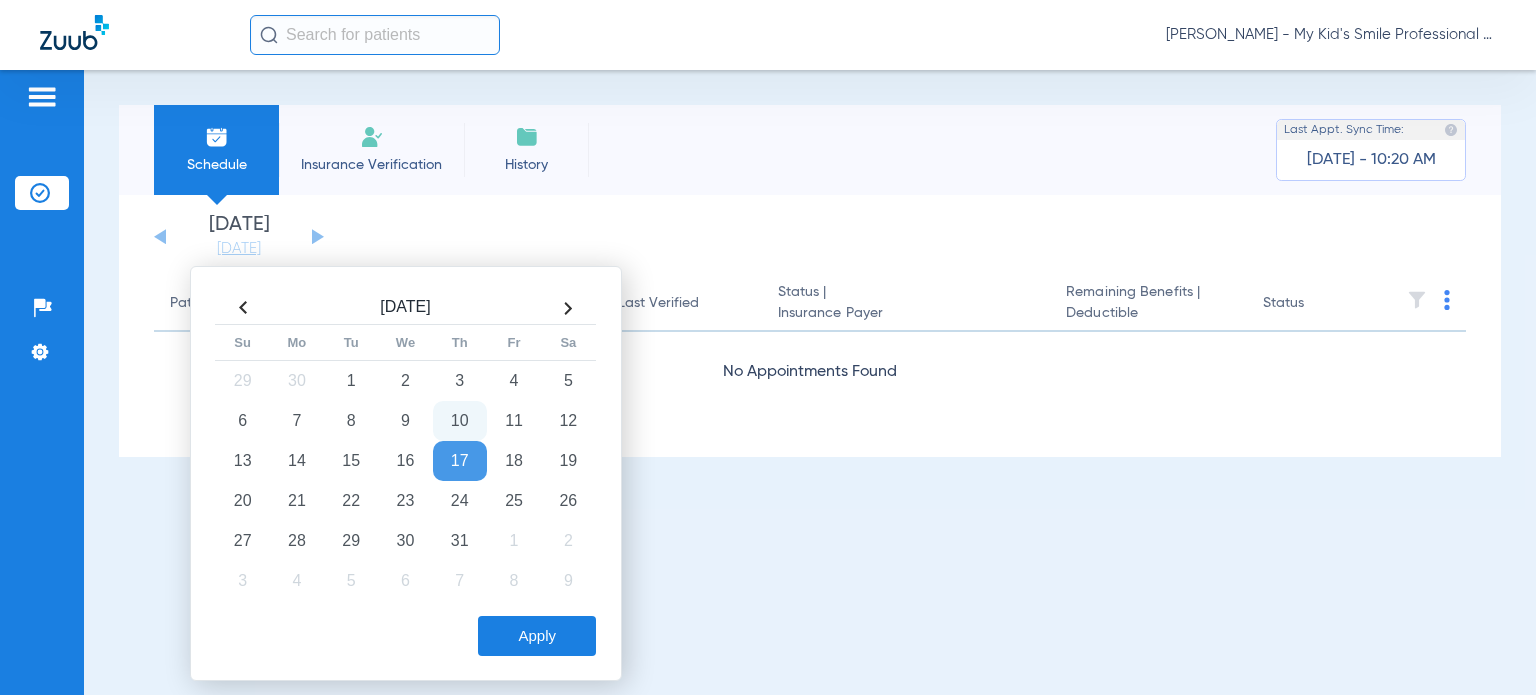 click on "Apply" 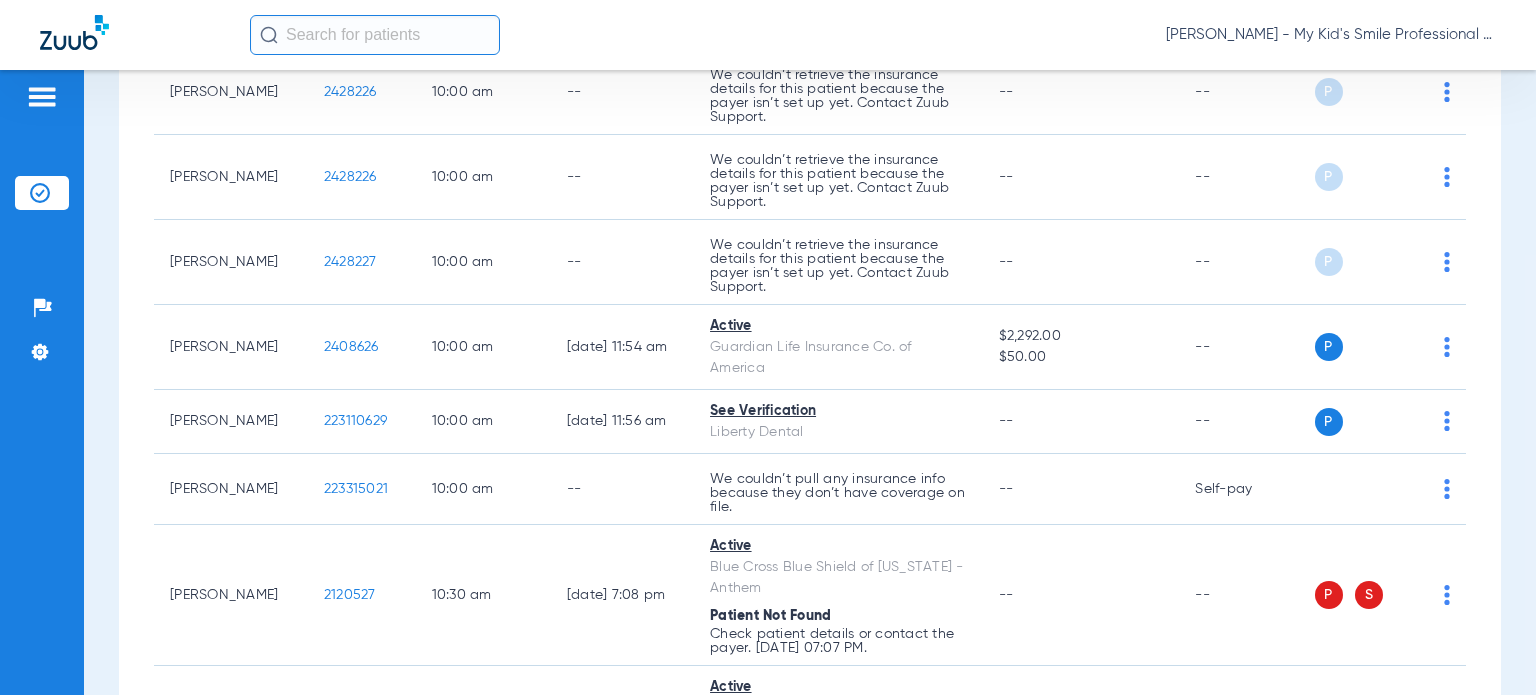 scroll, scrollTop: 1400, scrollLeft: 0, axis: vertical 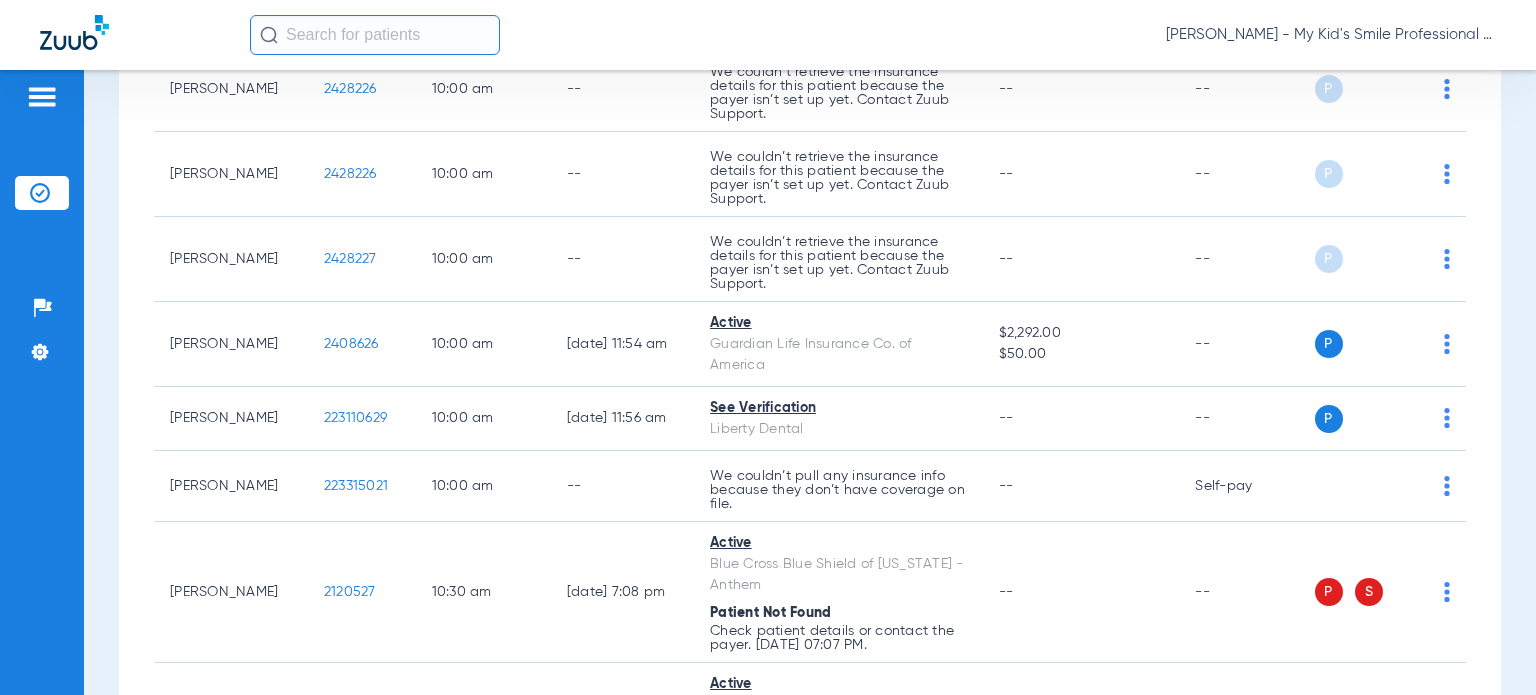 click on "Schedule Insurance Verification History  Last Appt. Sync Time:   [DATE] - 10:20 AM   [DATE]   [DATE]   [DATE]   [DATE]   [DATE]   [DATE]   [DATE]   [DATE]   [DATE]   [DATE]   [DATE]   [DATE]   [DATE]   [DATE]   [DATE]   [DATE]   [DATE]   [DATE]   [DATE]   [DATE]   [DATE]   [DATE]   [DATE]   [DATE]   [DATE]   [DATE]   [DATE]   [DATE]   [DATE]   [DATE]   [DATE]   [DATE]   [DATE]   [DATE]   [DATE]   [DATE]   [DATE]   [DATE]   [DATE]   [DATE]   [DATE]  Su 1" at bounding box center [810, 382] 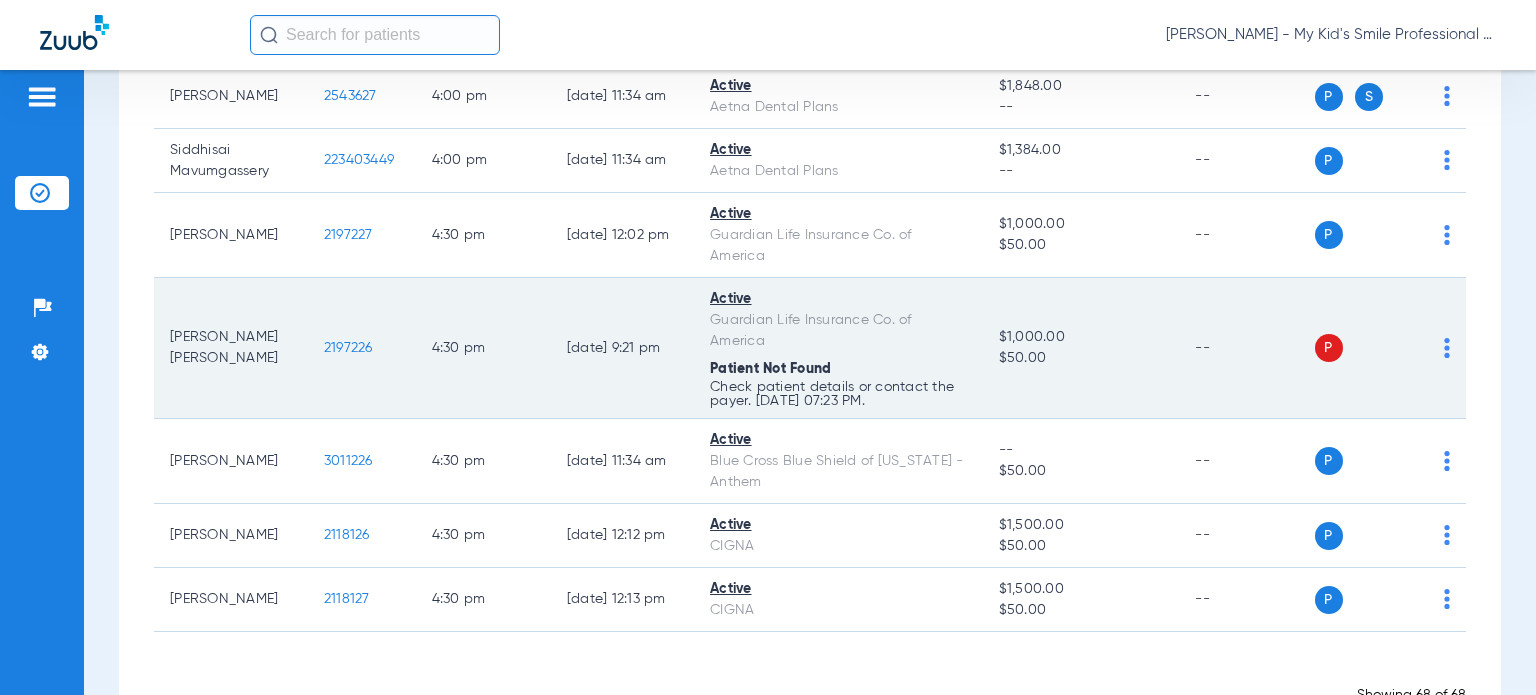scroll, scrollTop: 5297, scrollLeft: 0, axis: vertical 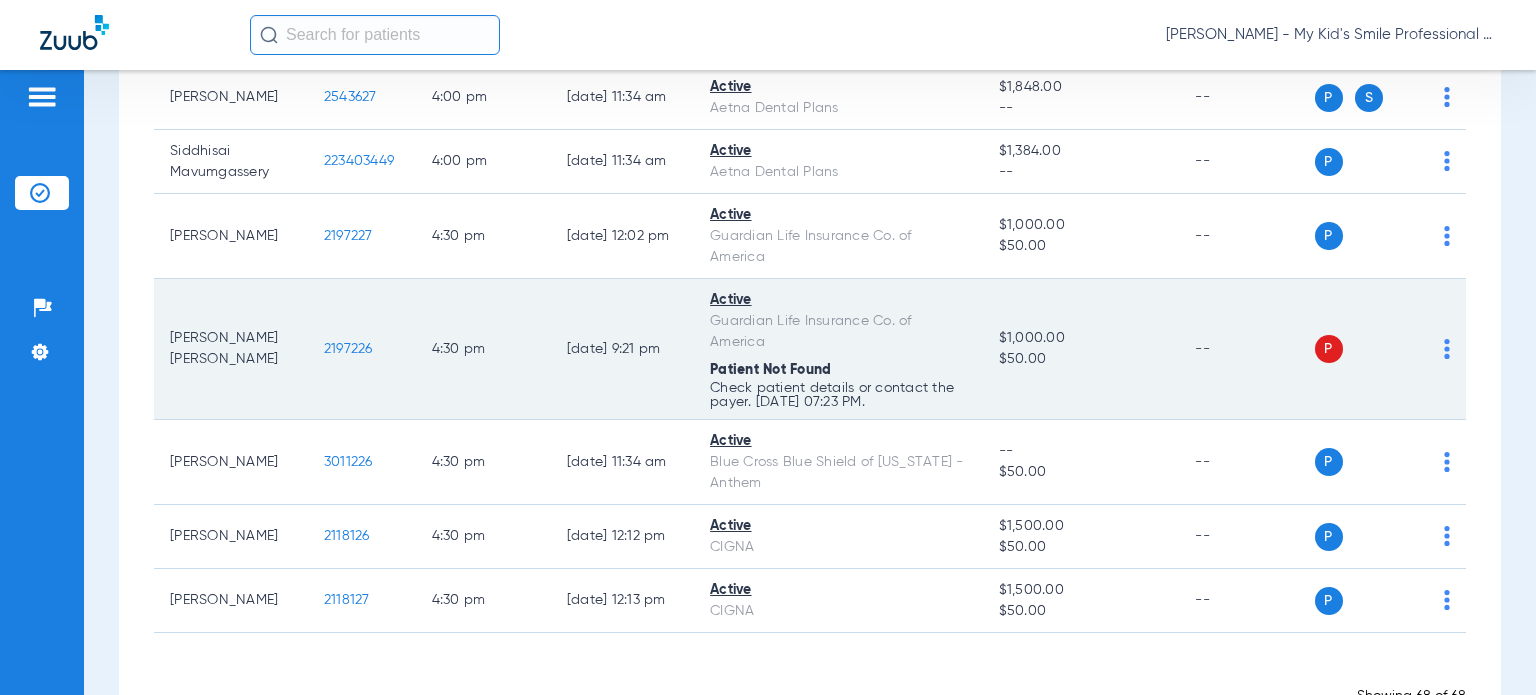 click on "2197226" 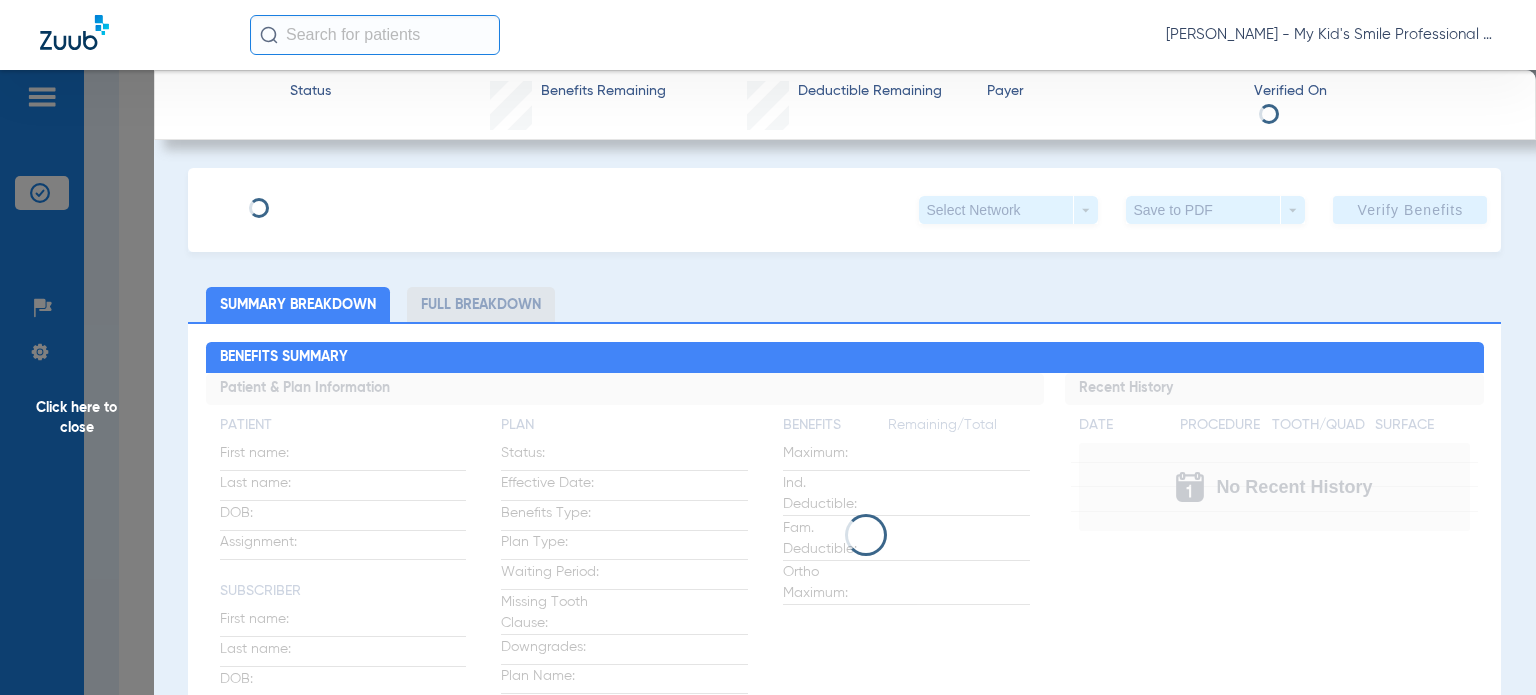 type on "[PERSON_NAME]" 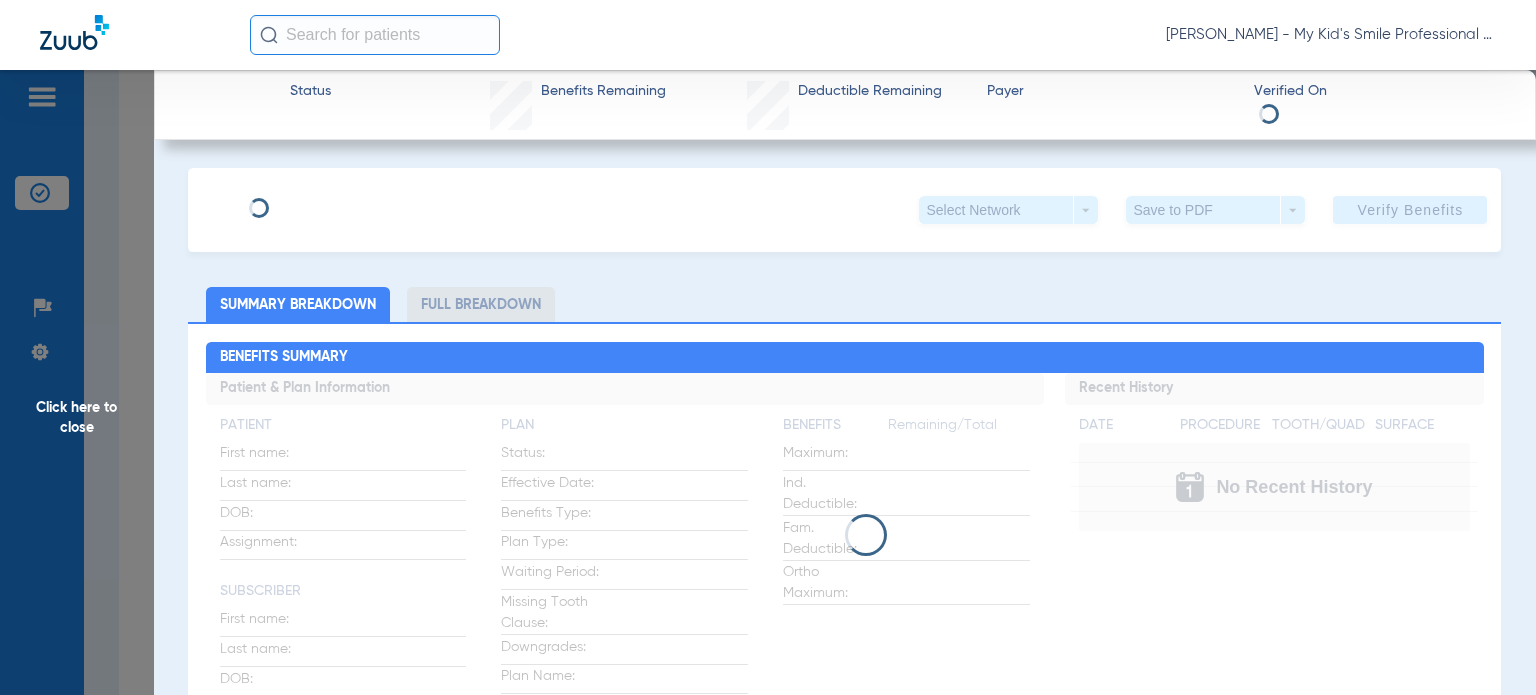 type on "[PERSON_NAME]" 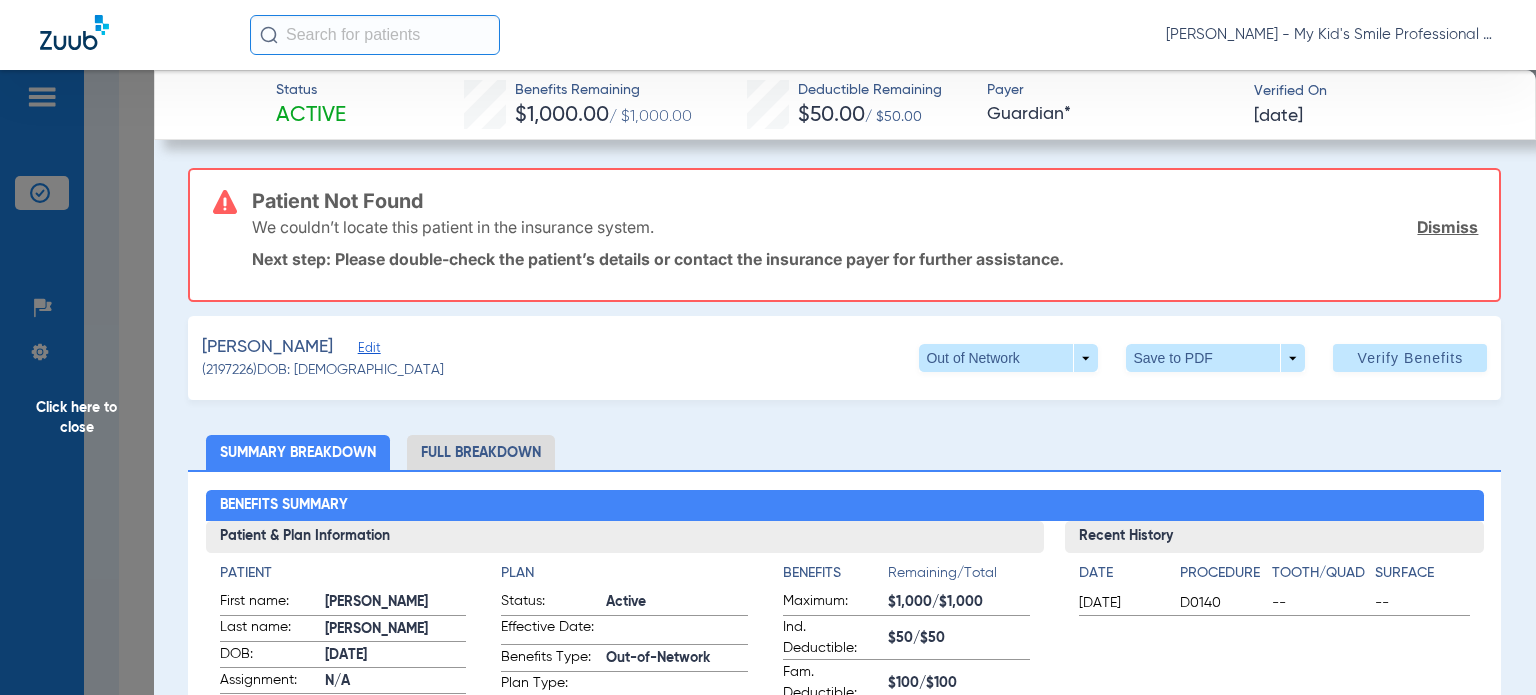 click on "Edit" 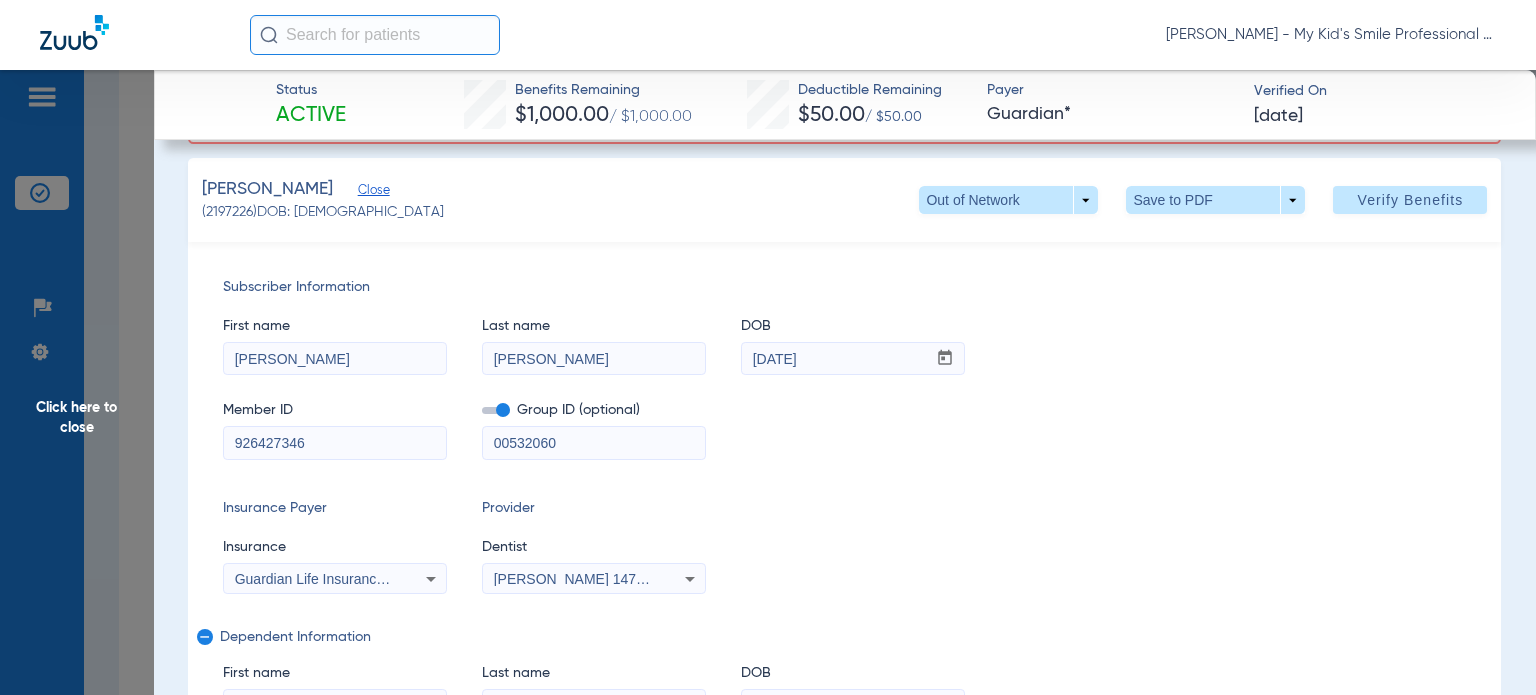 scroll, scrollTop: 300, scrollLeft: 0, axis: vertical 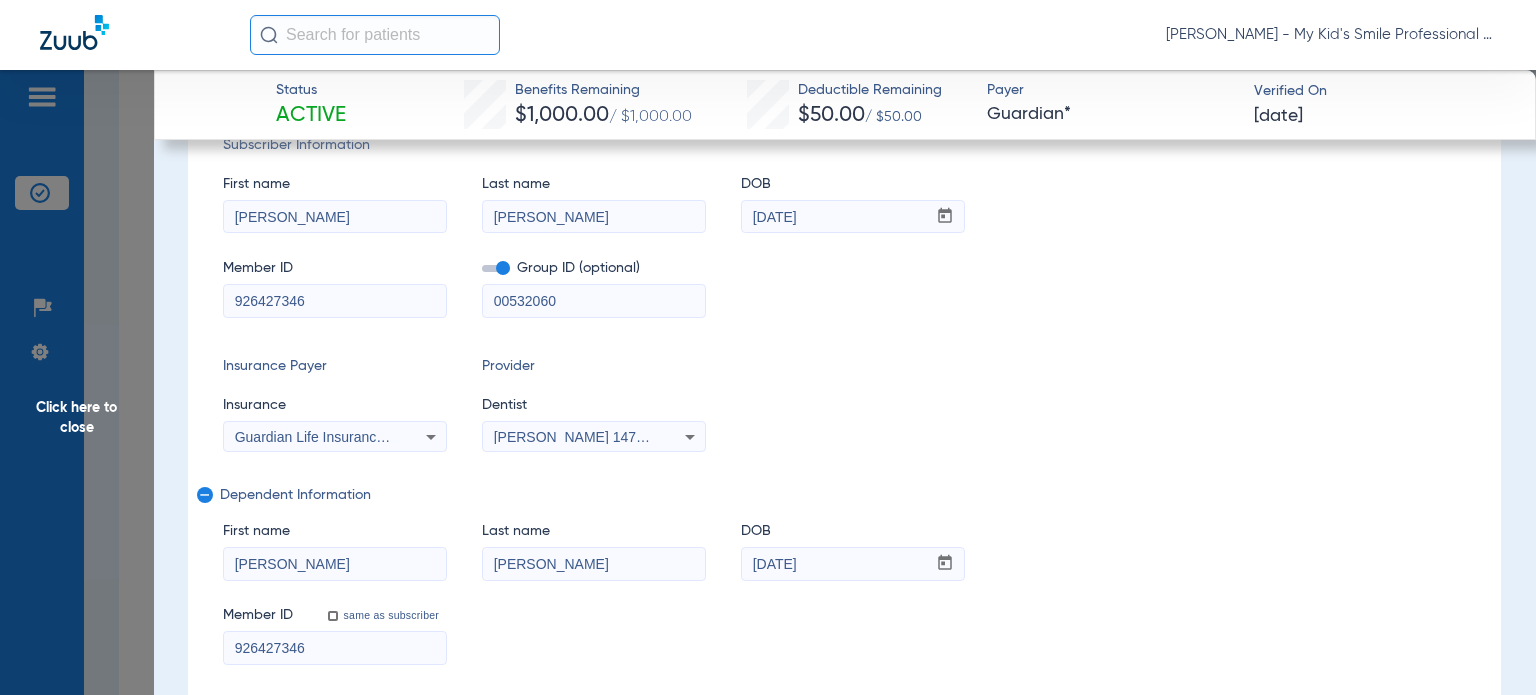 drag, startPoint x: 310, startPoint y: 557, endPoint x: 220, endPoint y: 563, distance: 90.199776 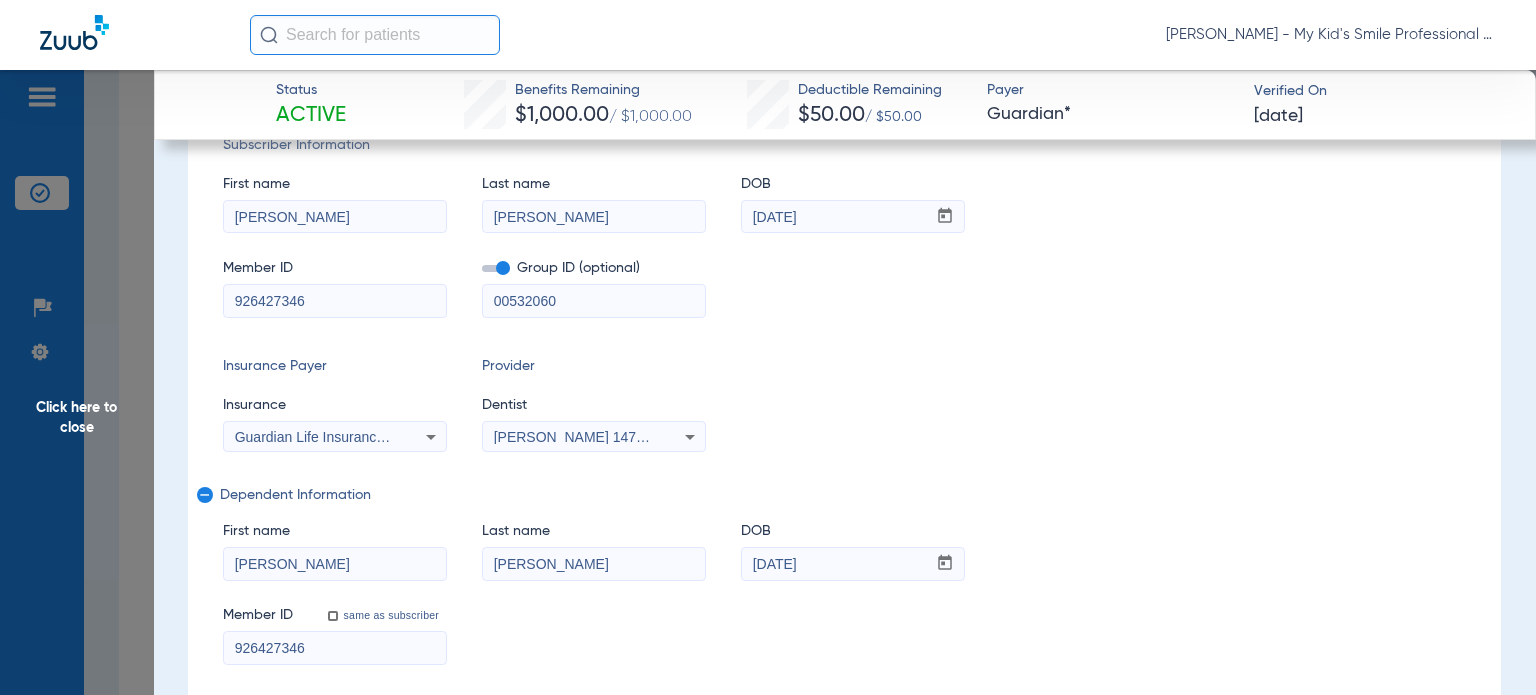 paste on "A" 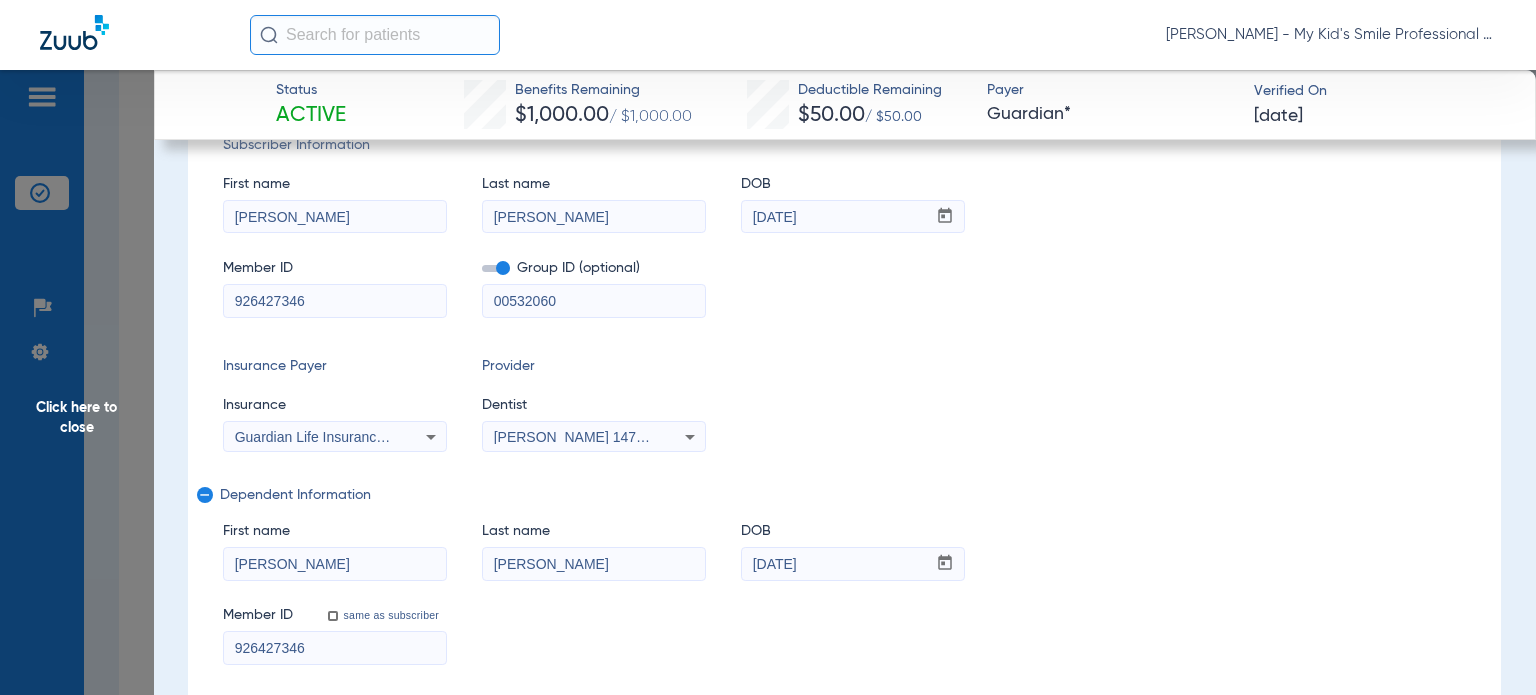 type on "[PERSON_NAME]" 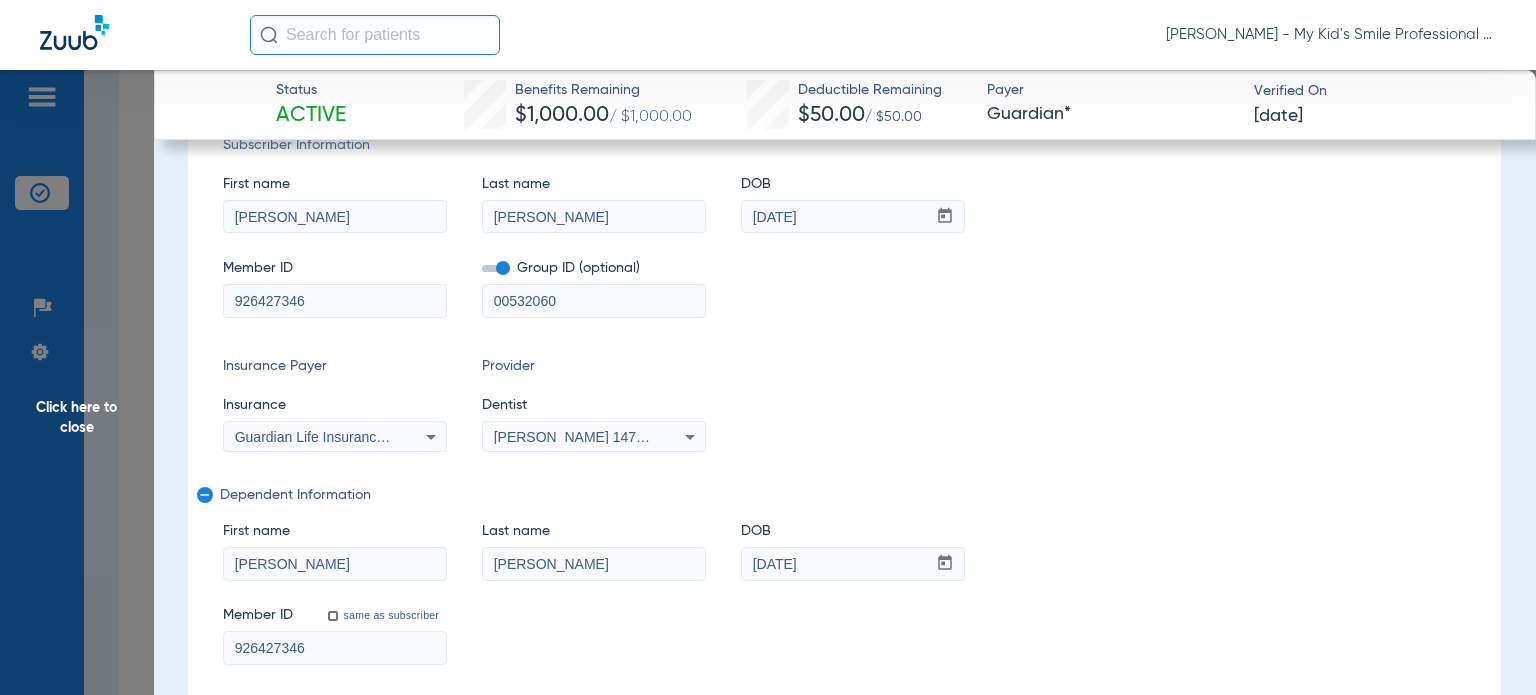 paste on "[PERSON_NAME]" 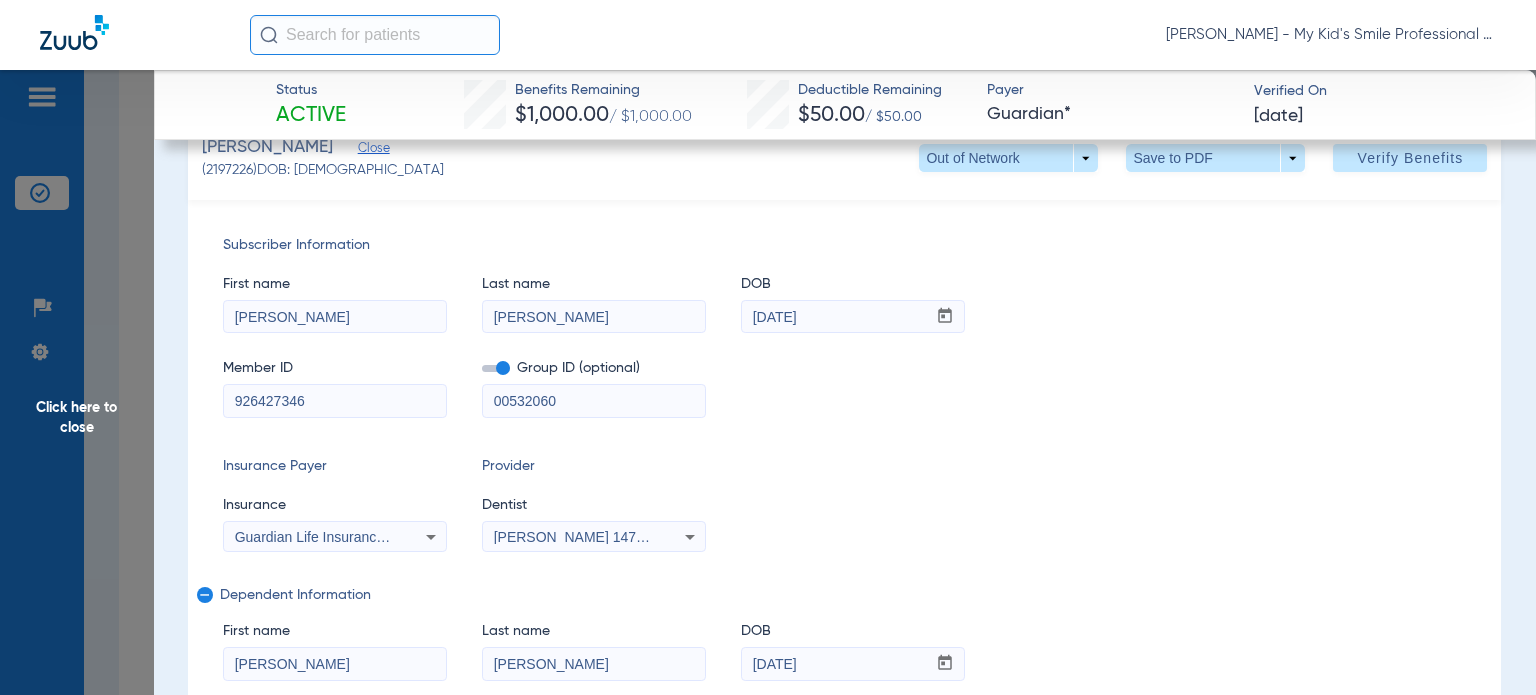 type on "[PERSON_NAME]" 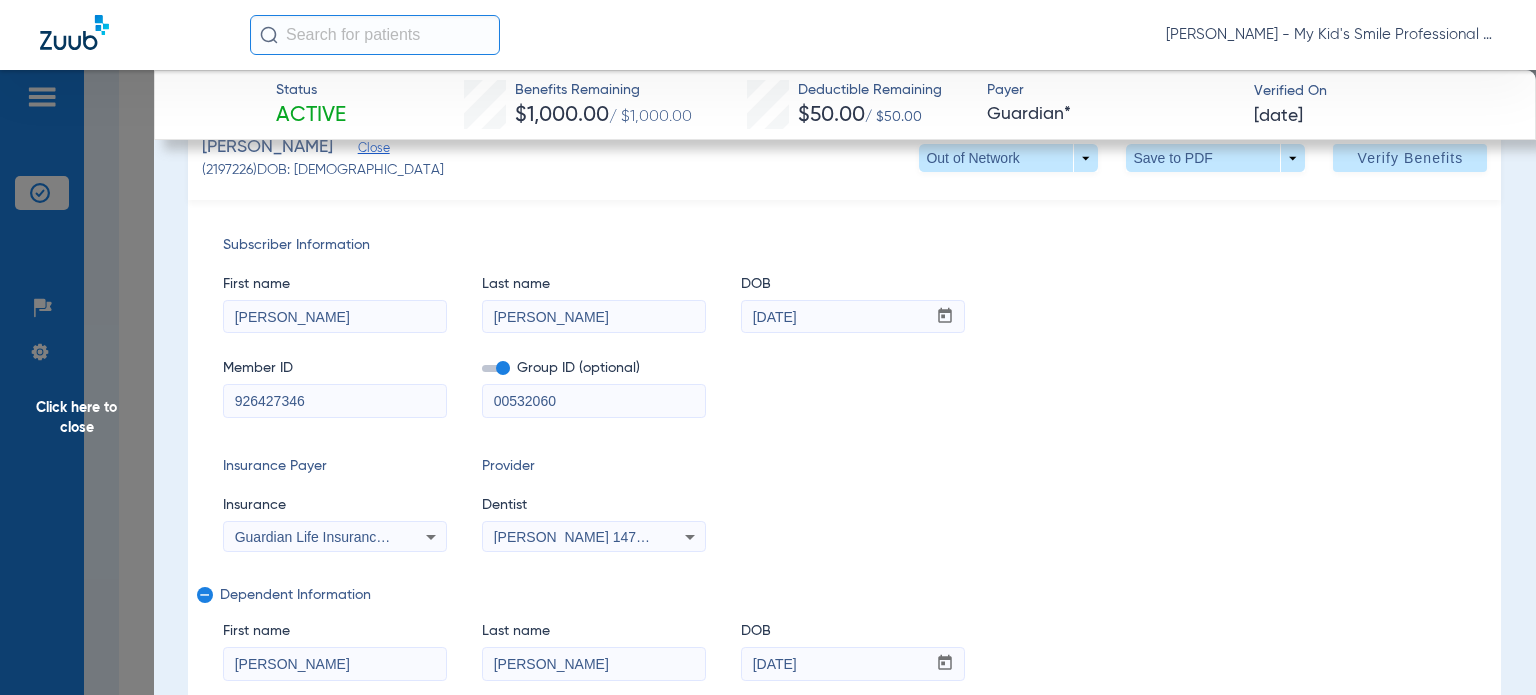 drag, startPoint x: 573, startPoint y: 390, endPoint x: 485, endPoint y: 407, distance: 89.62701 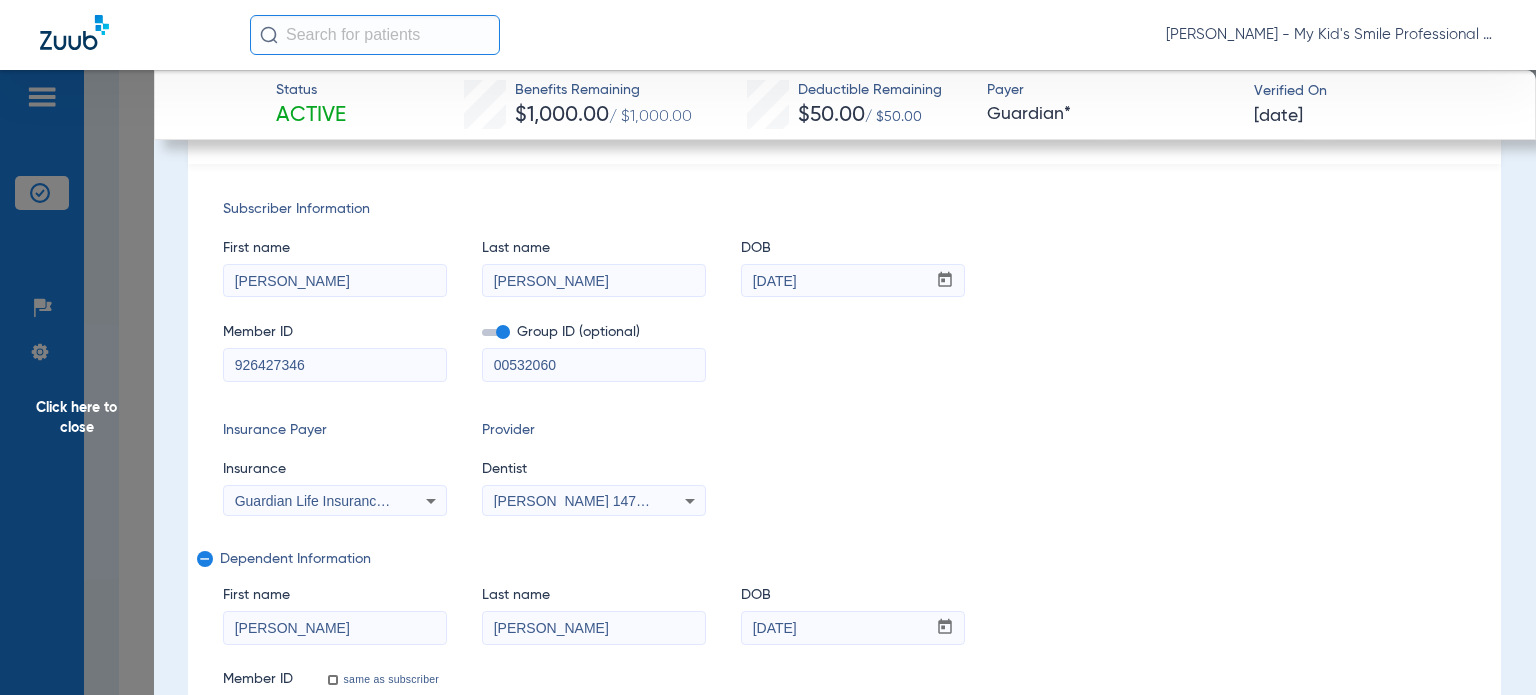 scroll, scrollTop: 200, scrollLeft: 0, axis: vertical 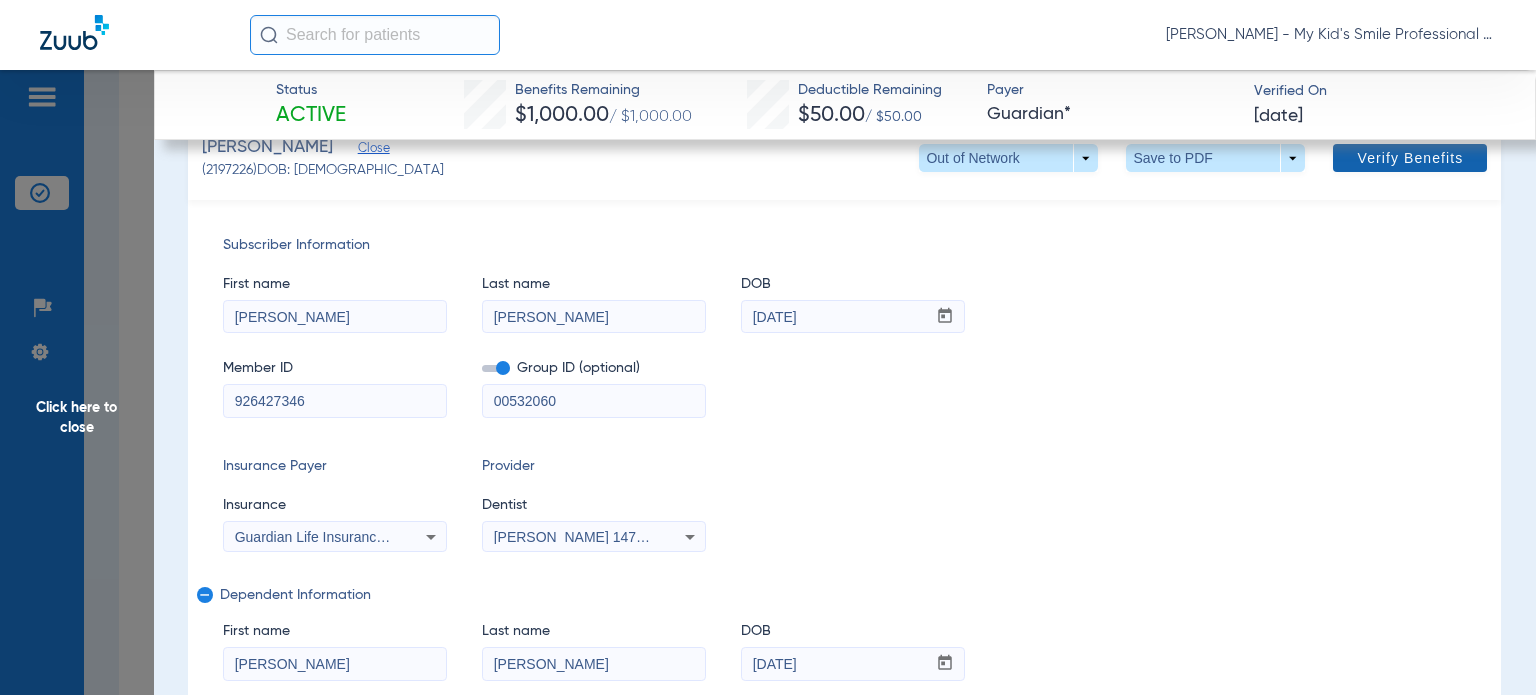 click on "Verify Benefits" 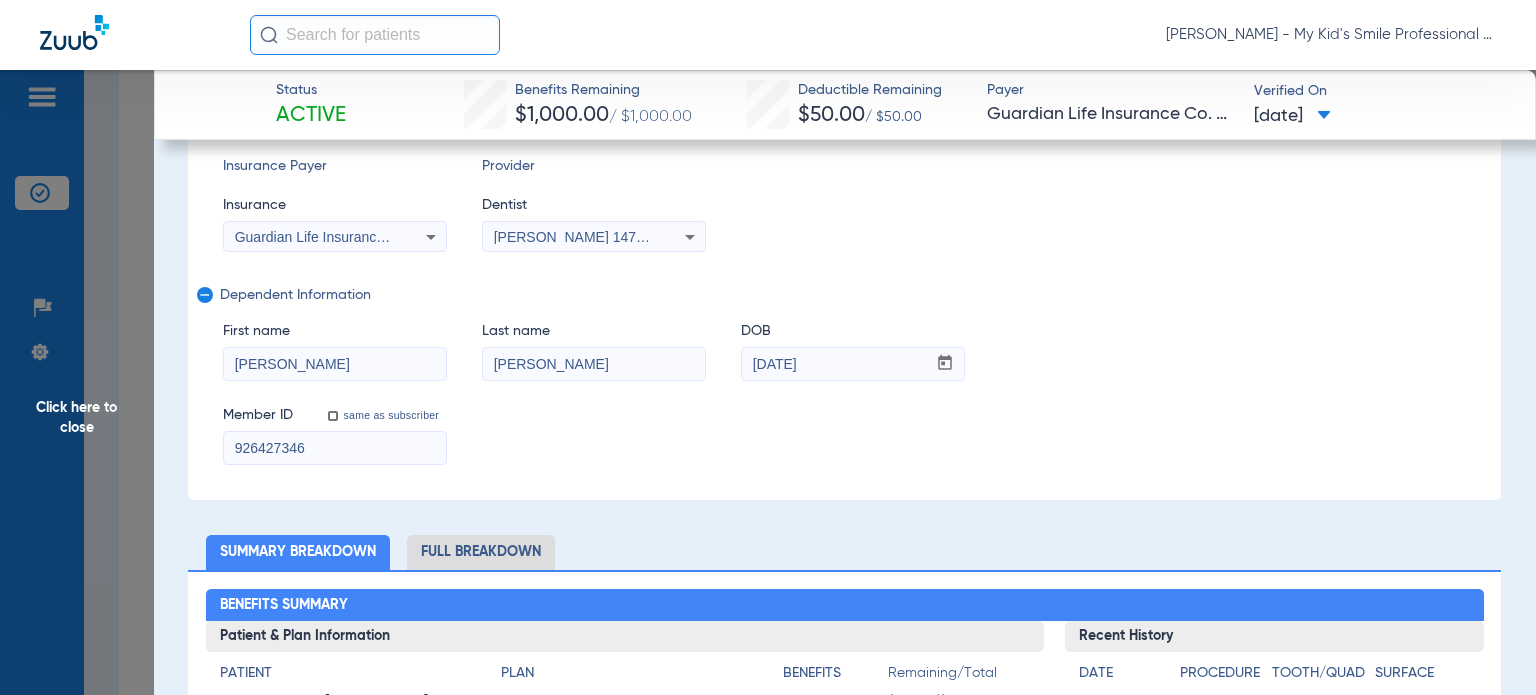 scroll, scrollTop: 0, scrollLeft: 0, axis: both 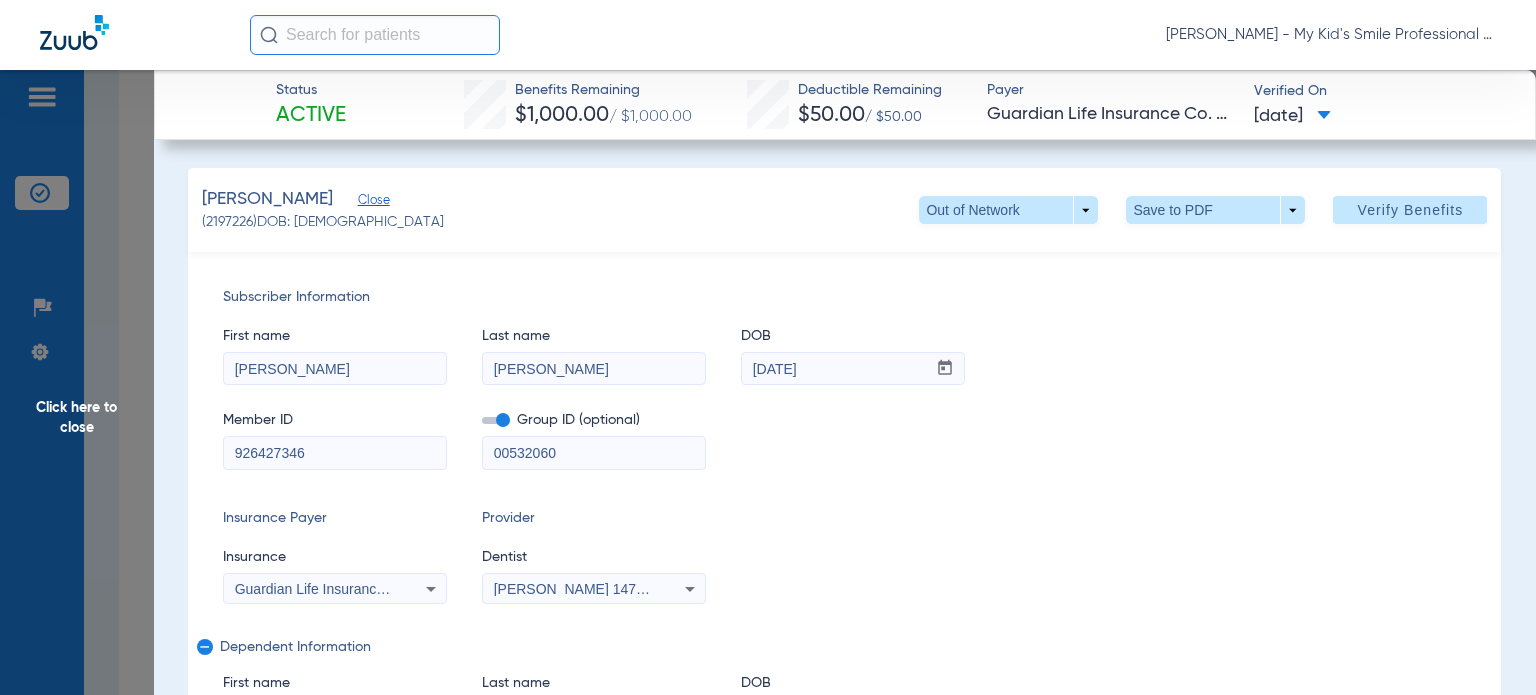 click on "Click here to close" 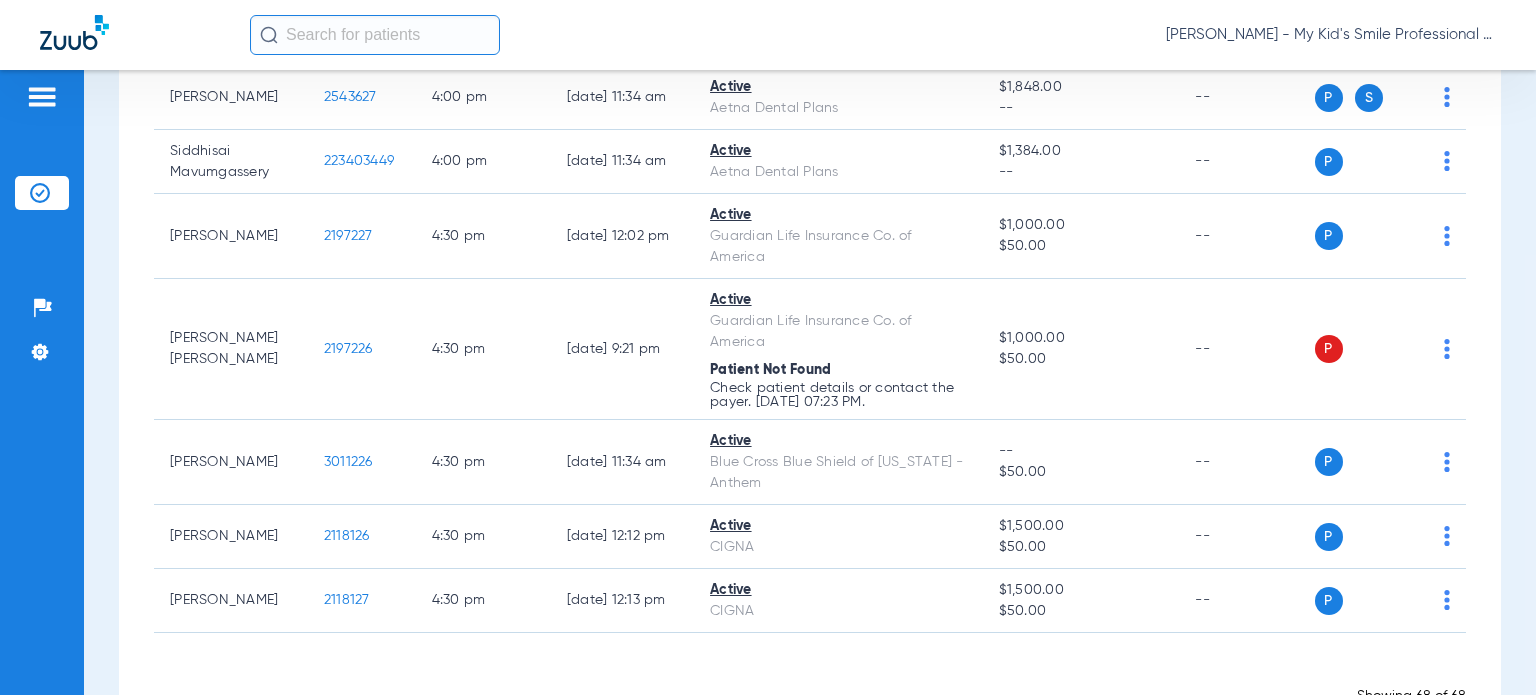 click on "Schedule Insurance Verification History  Last Appt. Sync Time:   [DATE] - 10:20 AM   [DATE]   [DATE]   [DATE]   [DATE]   [DATE]   [DATE]   [DATE]   [DATE]   [DATE]   [DATE]   [DATE]   [DATE]   [DATE]   [DATE]   [DATE]   [DATE]   [DATE]   [DATE]   [DATE]   [DATE]   [DATE]   [DATE]   [DATE]   [DATE]   [DATE]   [DATE]   [DATE]   [DATE]   [DATE]   [DATE]   [DATE]   [DATE]   [DATE]   [DATE]   [DATE]   [DATE]   [DATE]   [DATE]   [DATE]   [DATE]   [DATE]  Su 1" at bounding box center [810, 382] 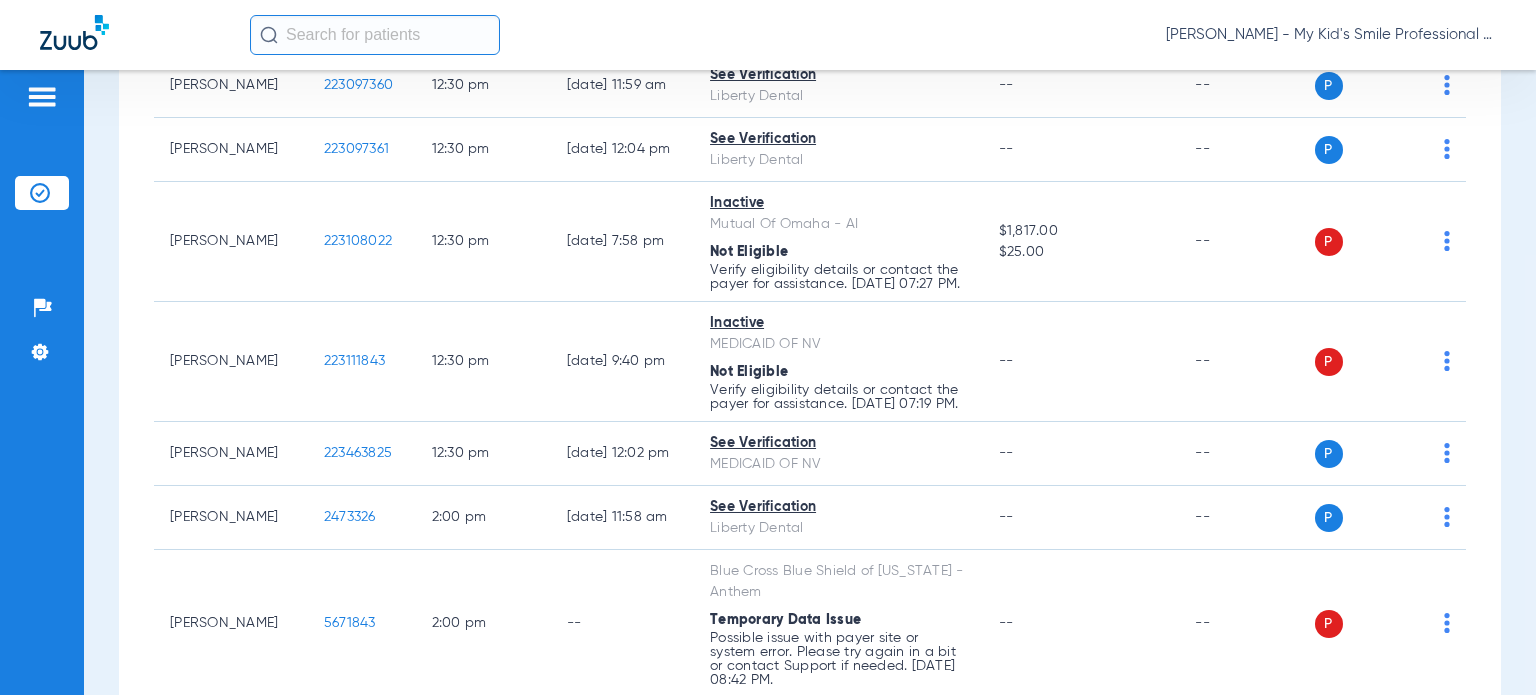 scroll, scrollTop: 3297, scrollLeft: 0, axis: vertical 